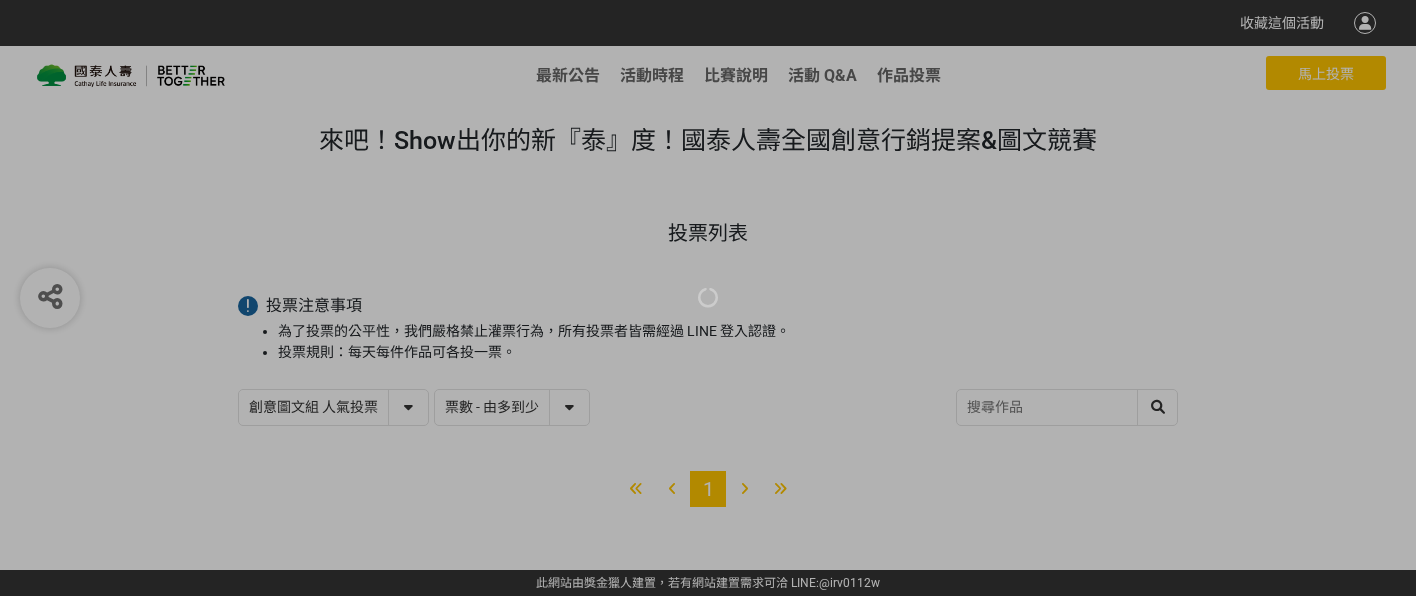 select on "vote" 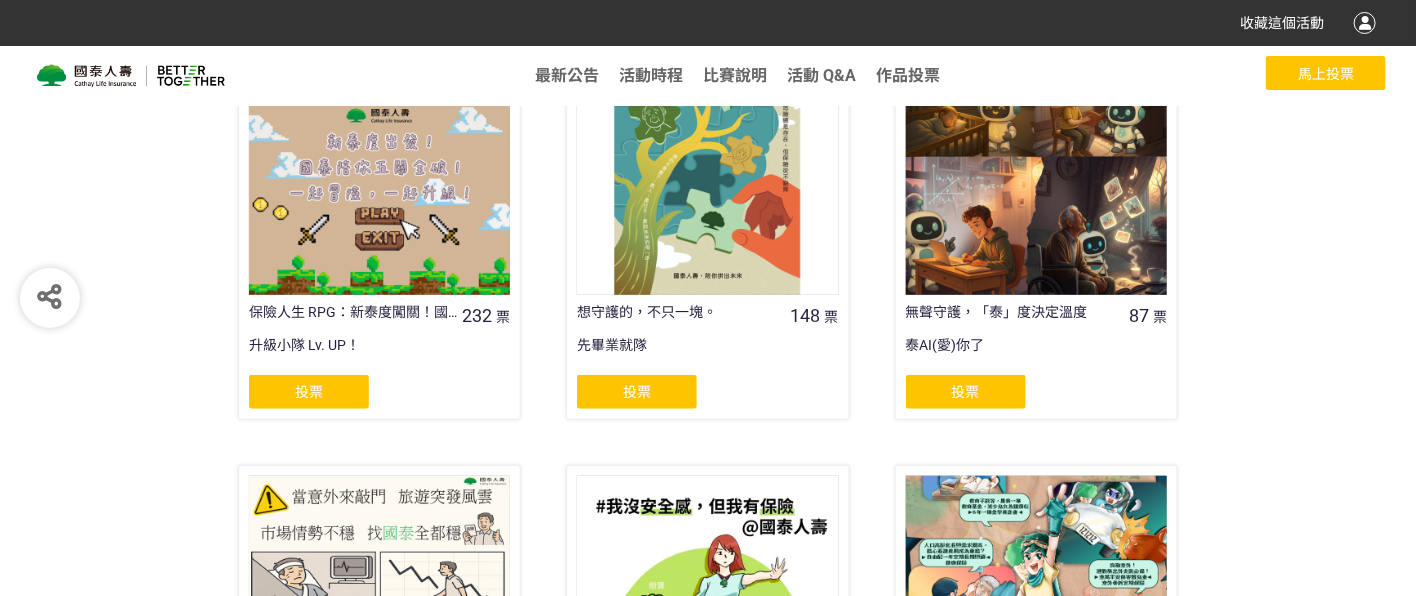 scroll, scrollTop: 567, scrollLeft: 0, axis: vertical 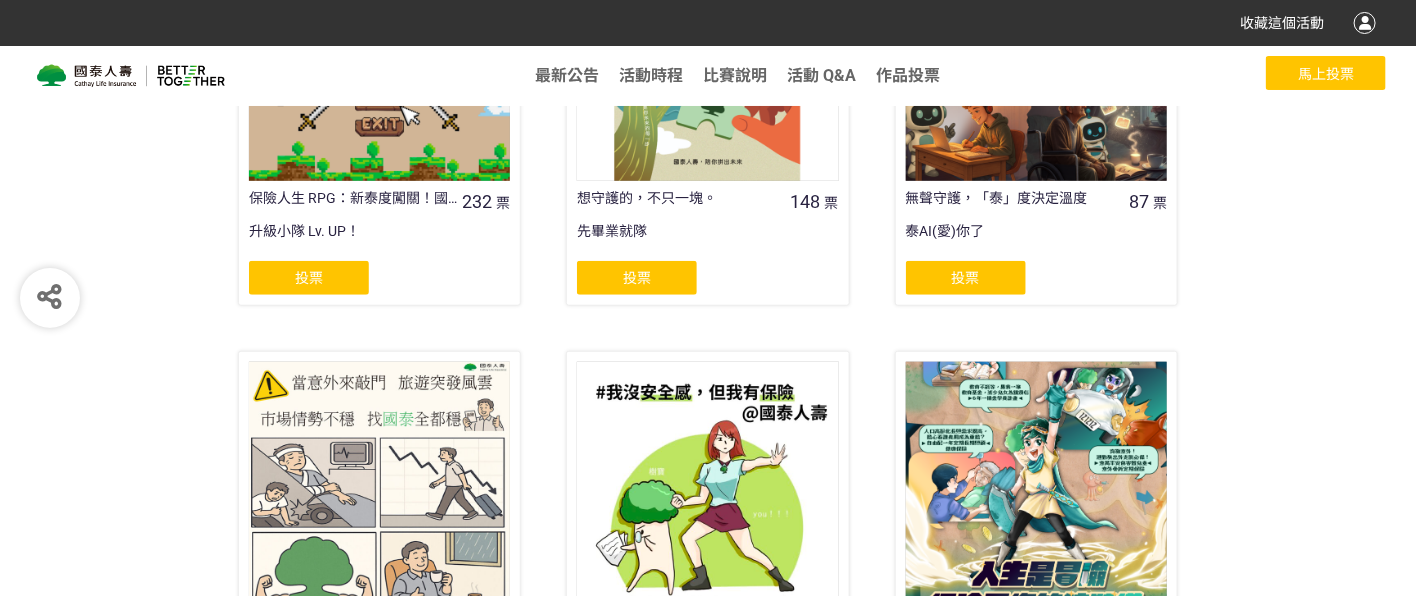 click on "投票" 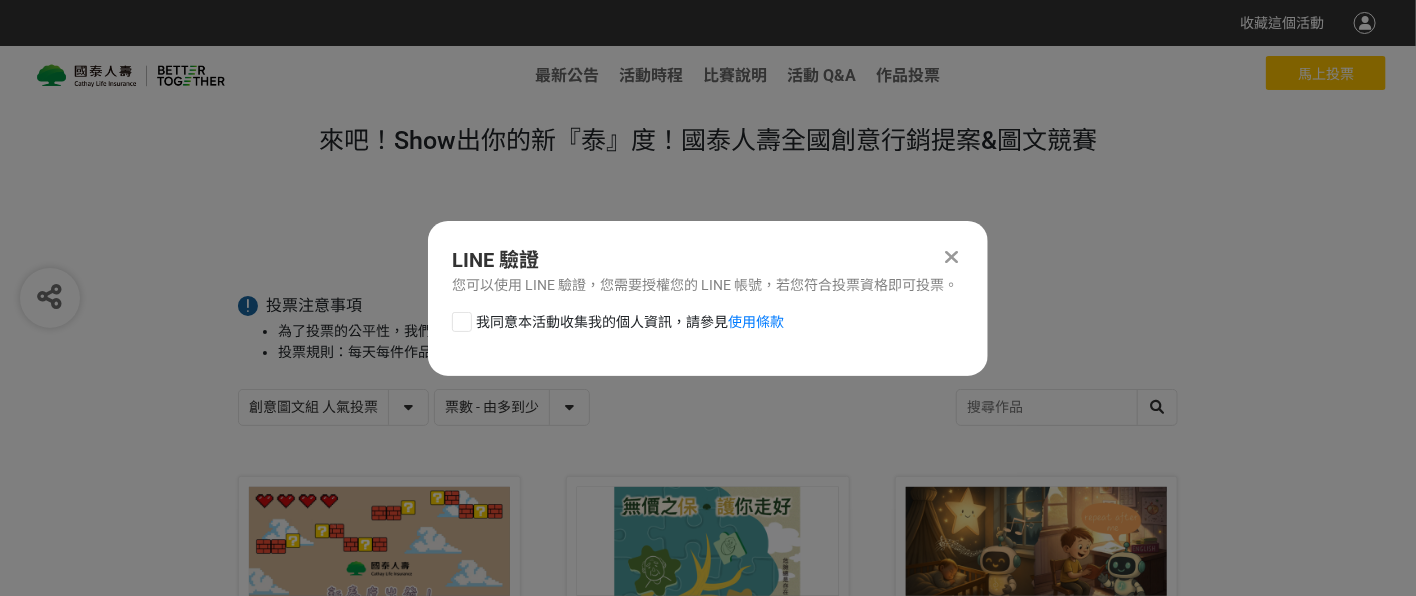 scroll, scrollTop: 0, scrollLeft: 0, axis: both 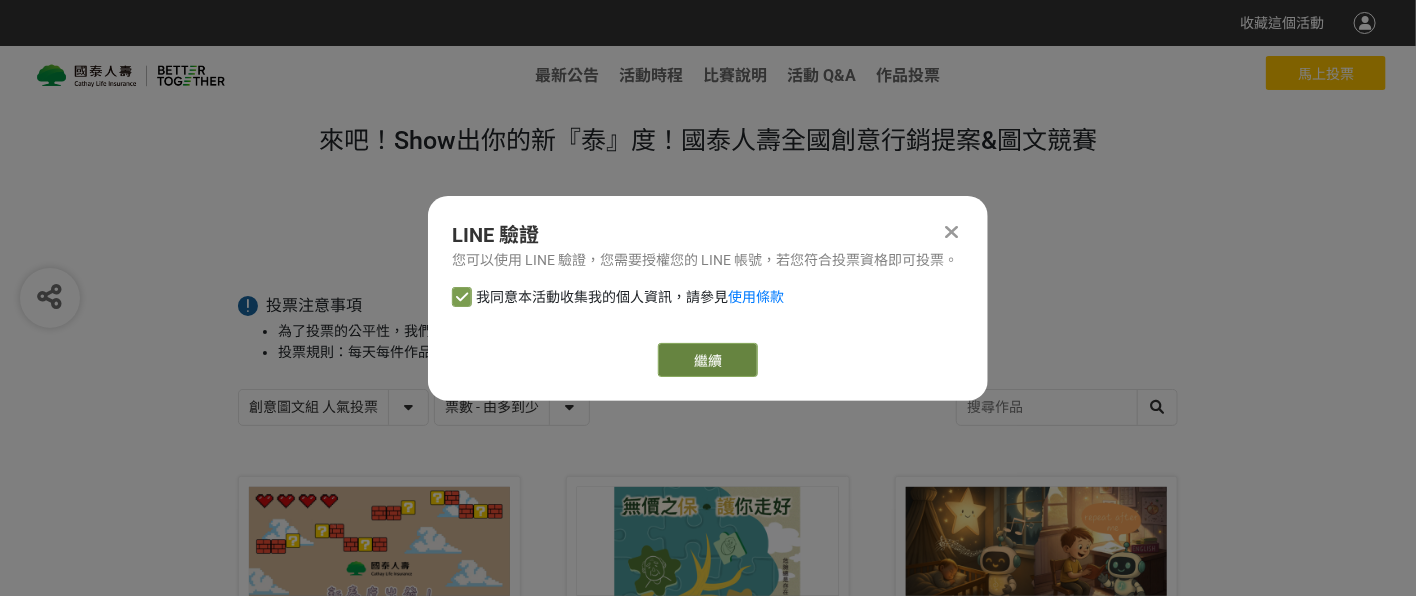 click on "繼續" at bounding box center [708, 360] 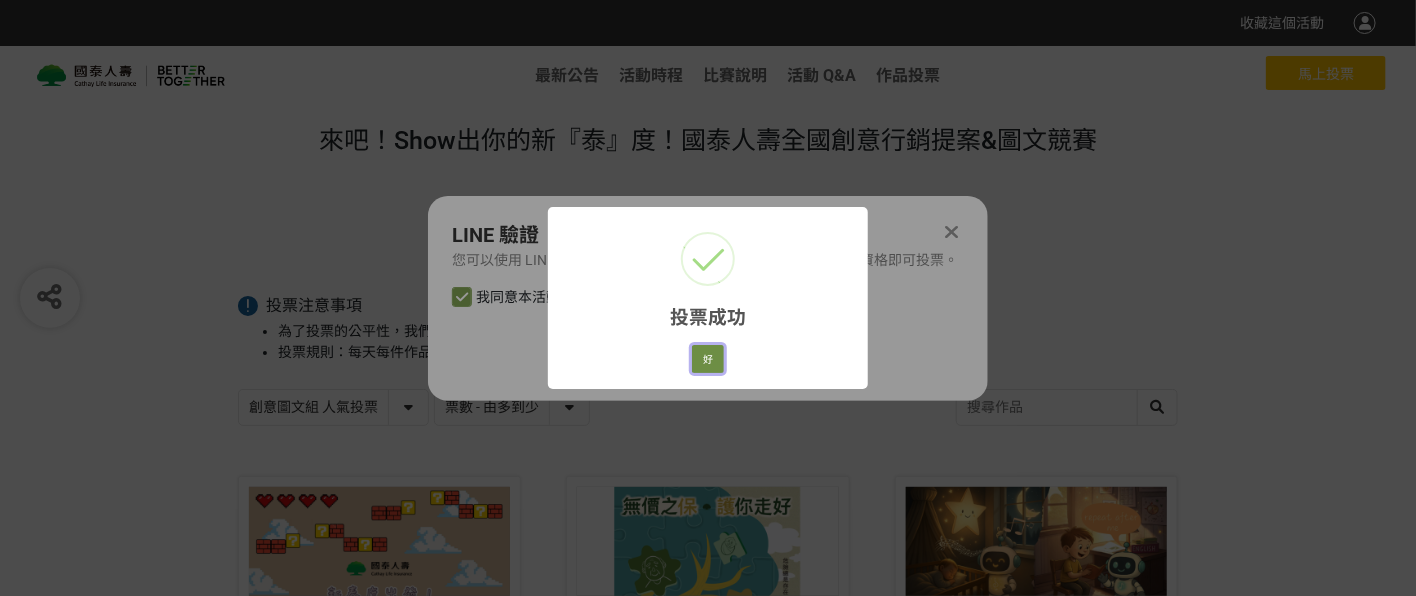 click on "好" at bounding box center [708, 359] 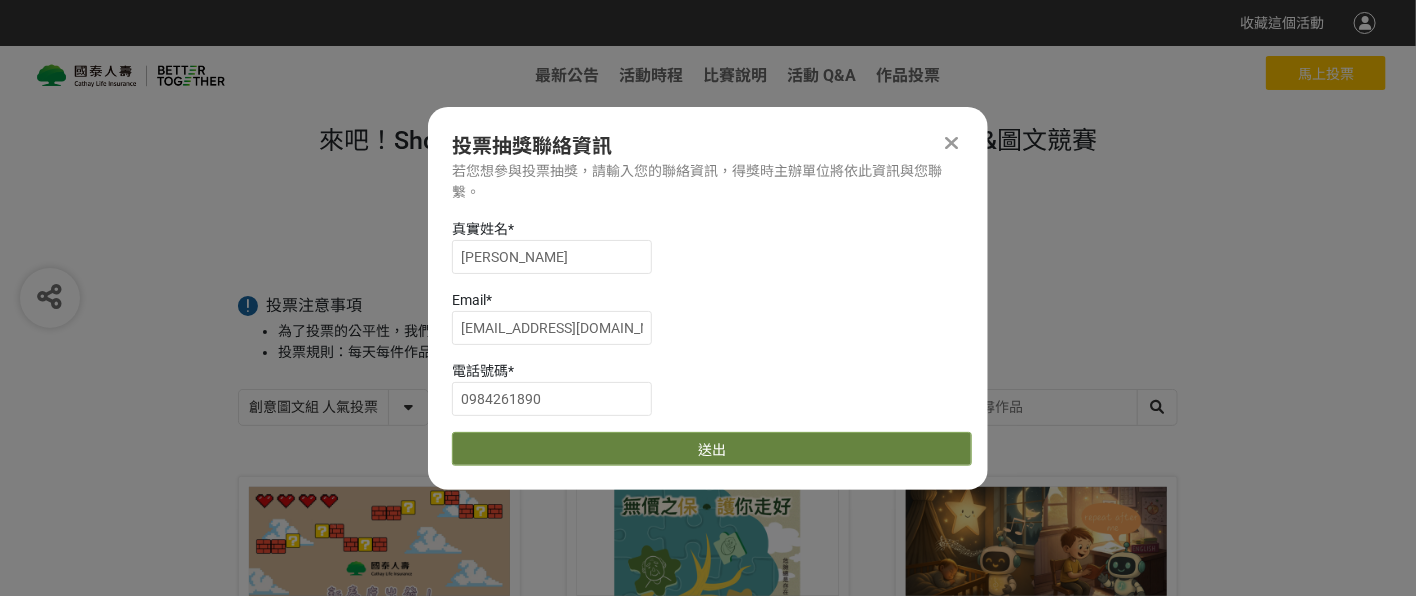 click on "送出" at bounding box center (712, 449) 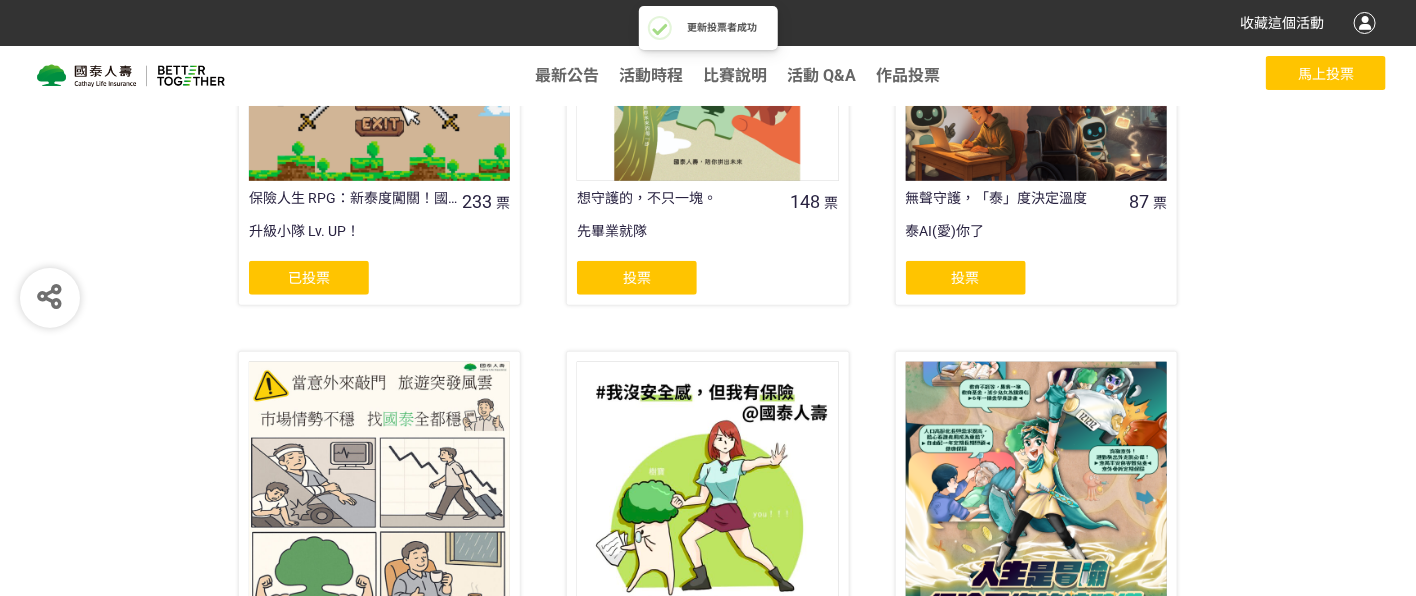 scroll, scrollTop: 226, scrollLeft: 0, axis: vertical 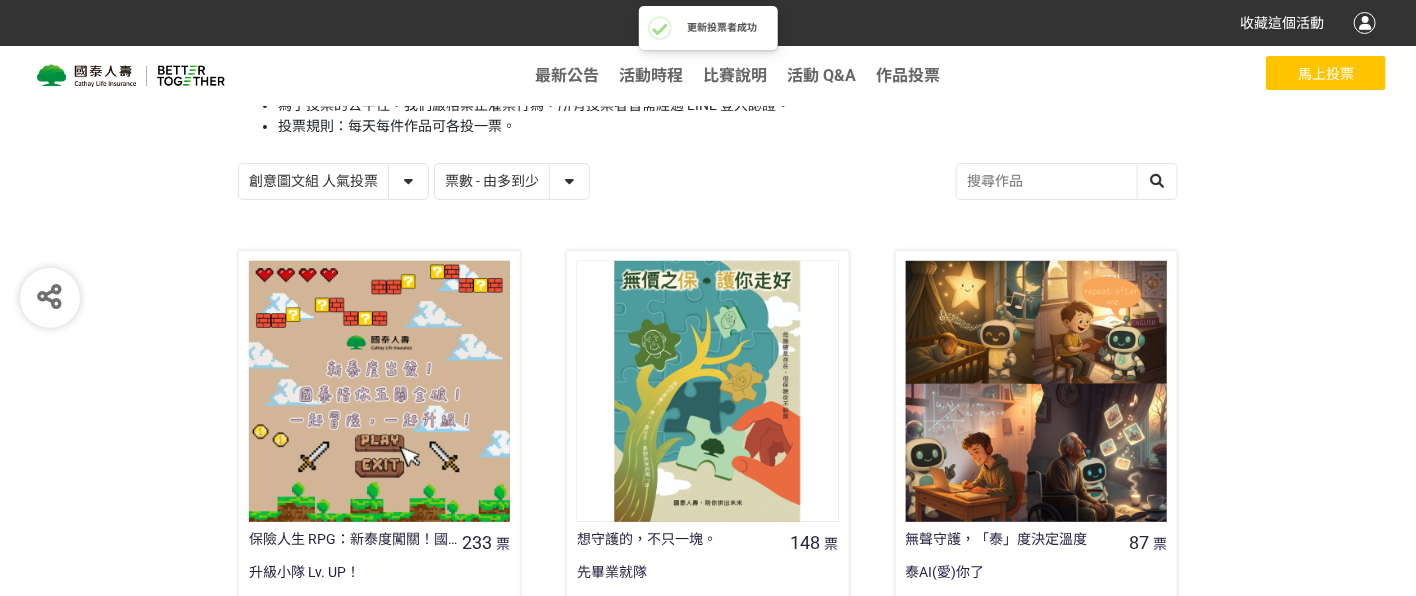 click on "創意圖文組 人氣投票 行銷提案組 人氣投票" at bounding box center (333, 181) 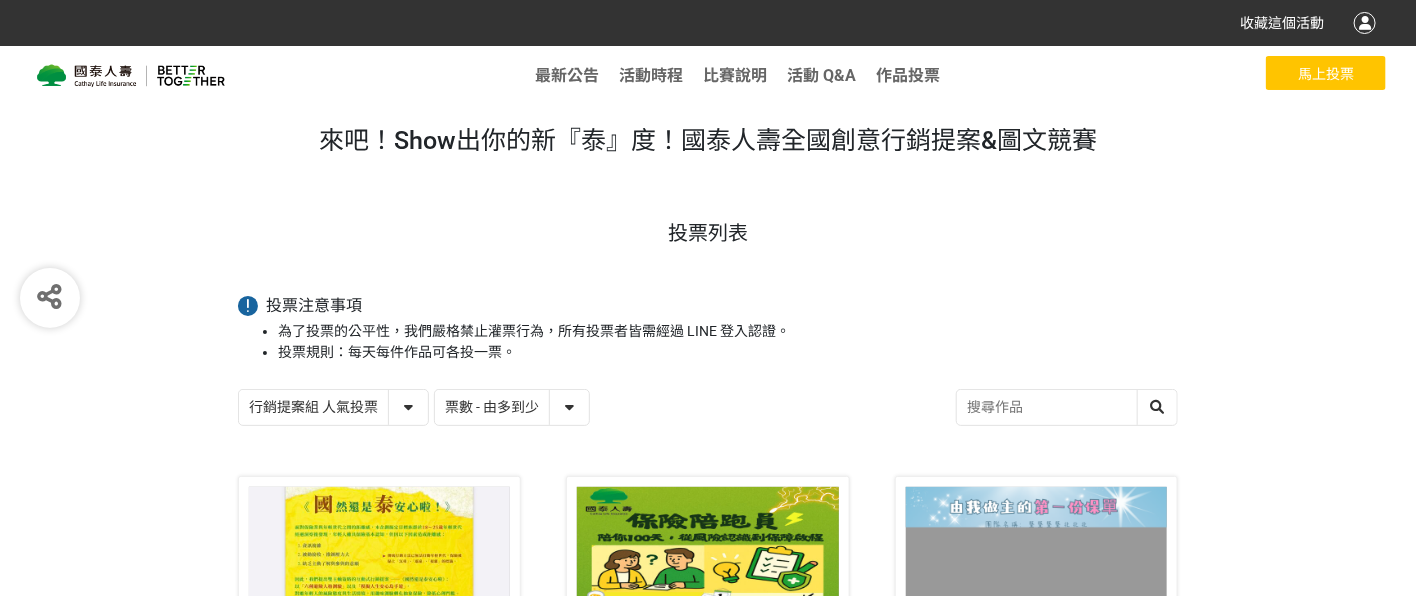 scroll, scrollTop: 453, scrollLeft: 0, axis: vertical 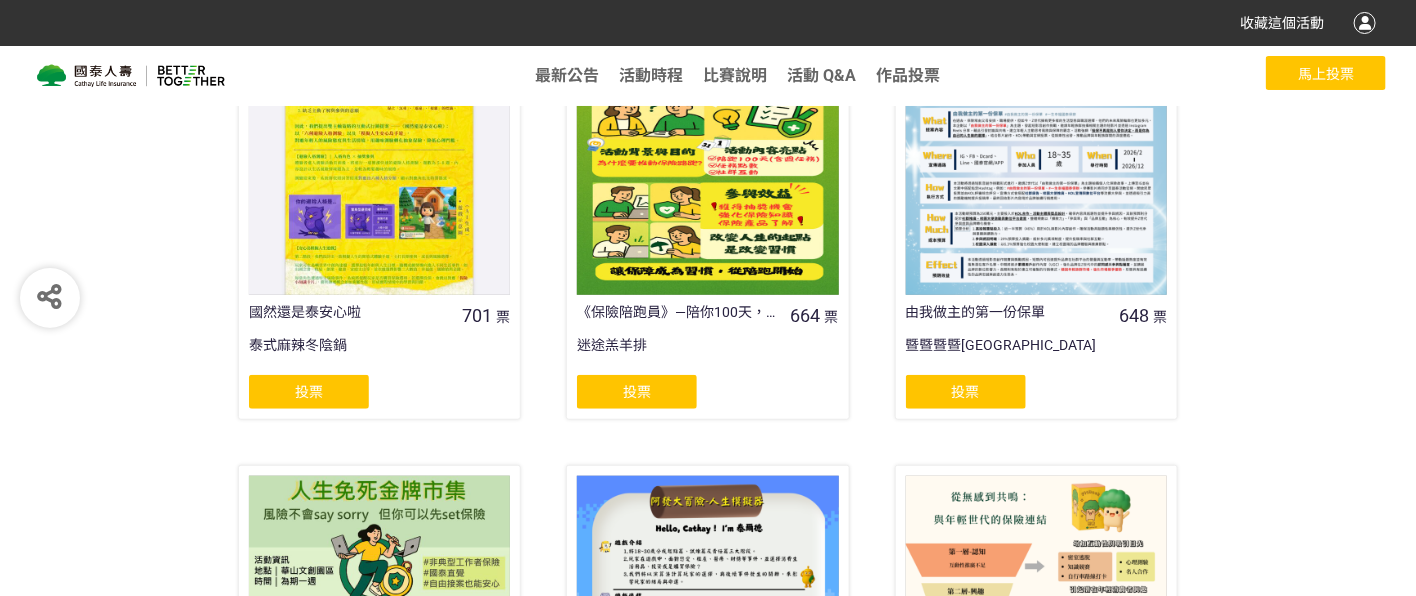 click on "投票" 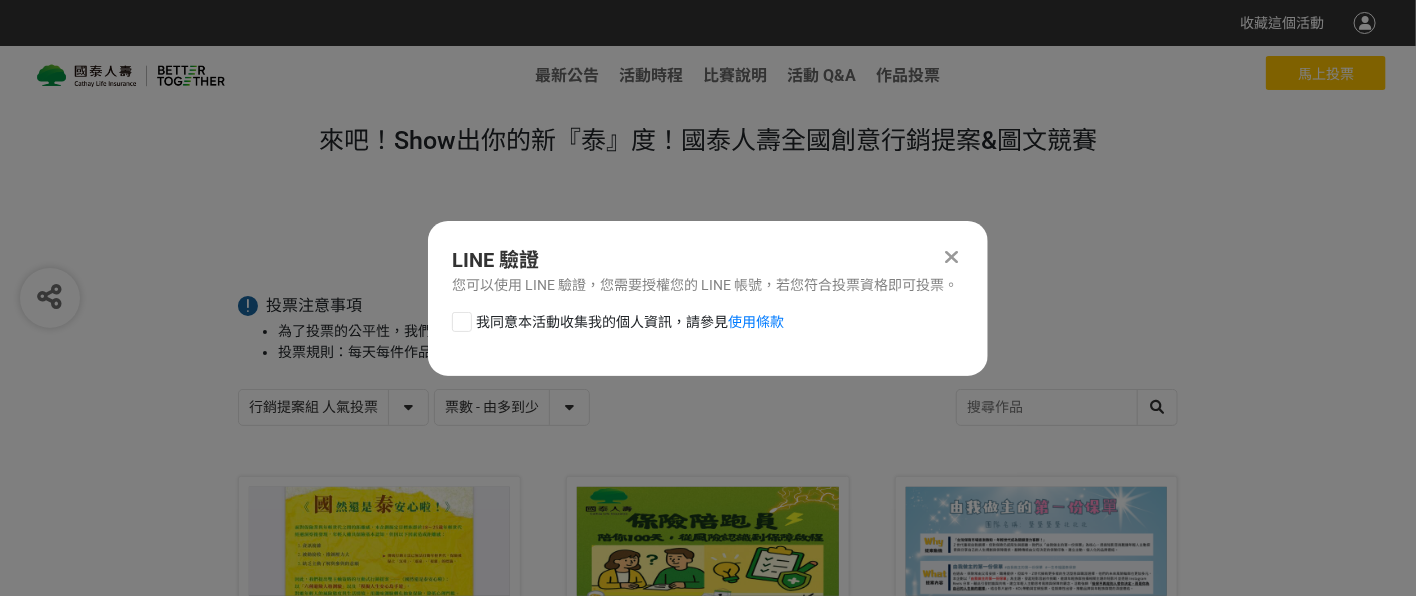 scroll, scrollTop: 0, scrollLeft: 0, axis: both 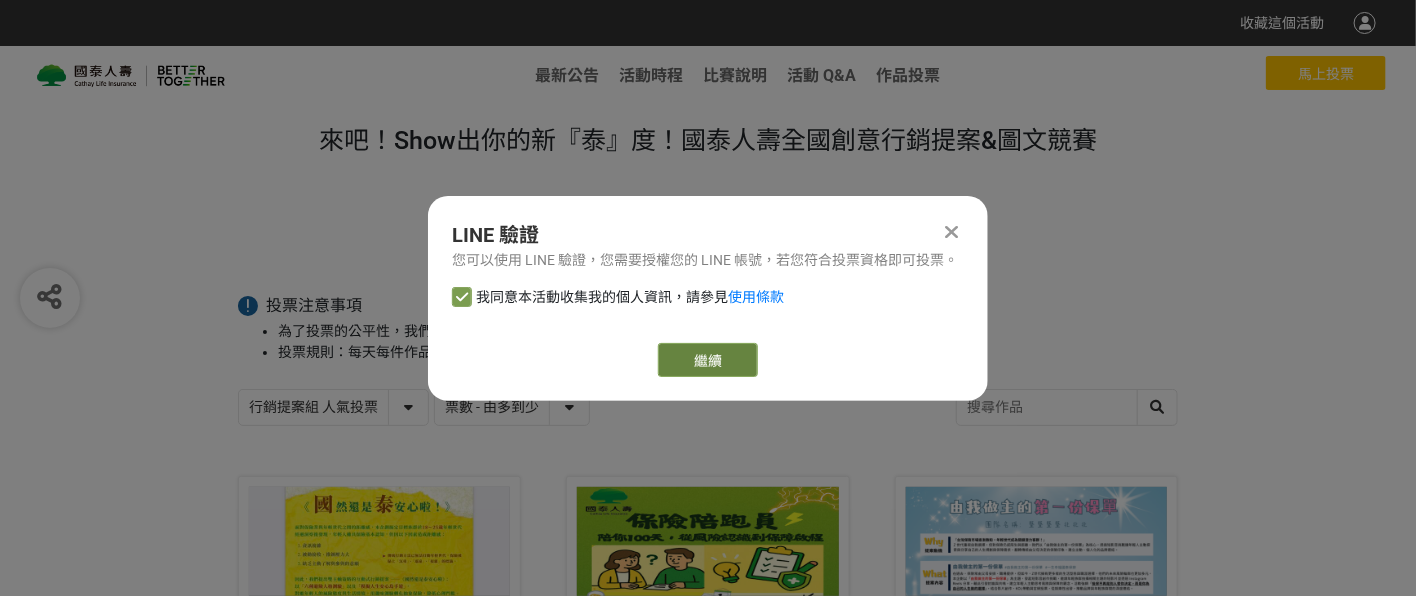 click on "繼續" at bounding box center (708, 360) 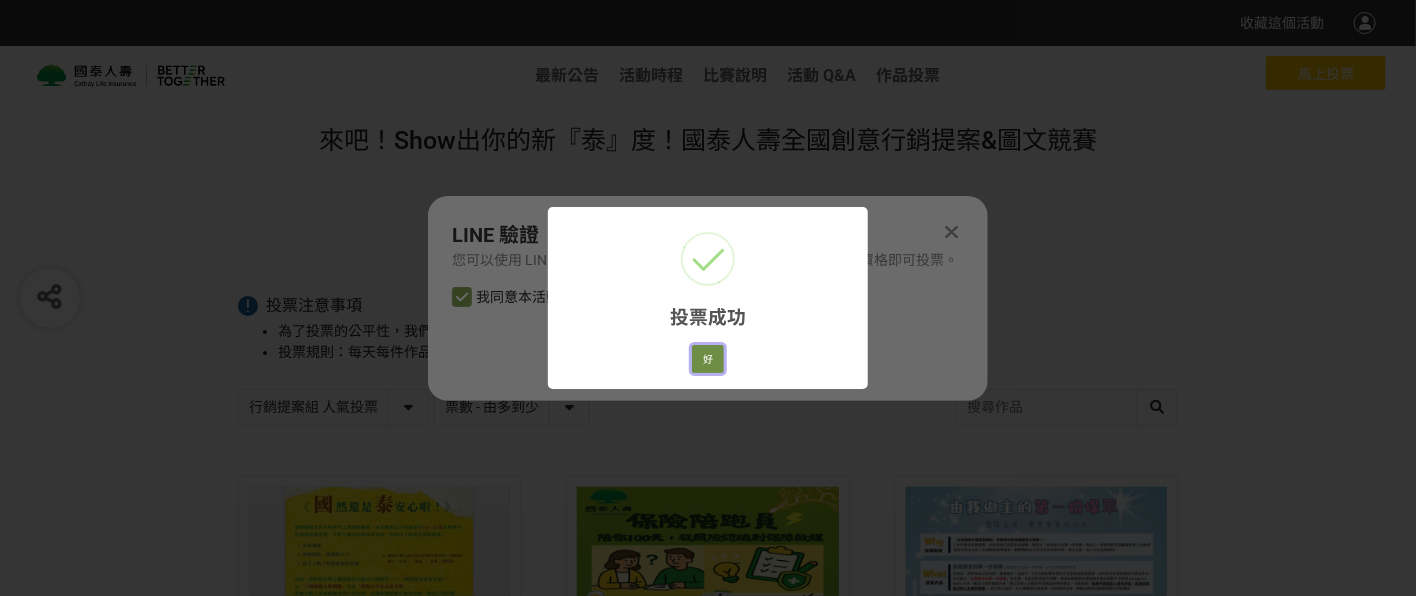 click on "好" at bounding box center [708, 359] 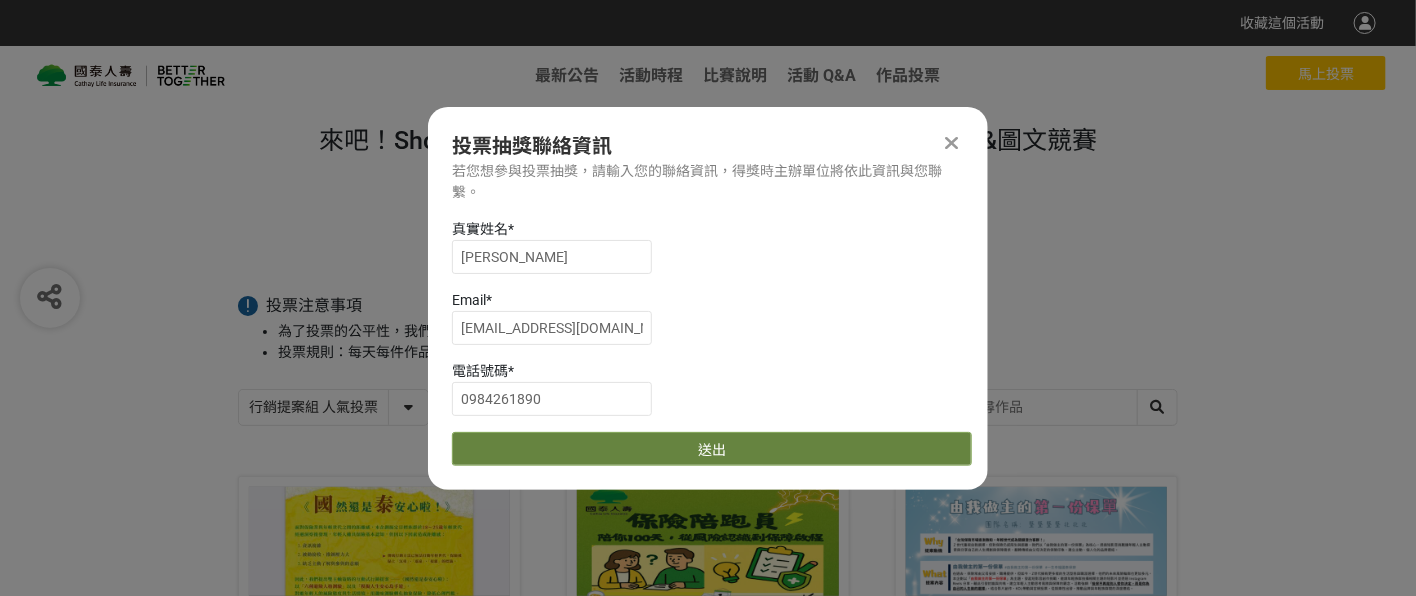 click on "送出" at bounding box center (712, 449) 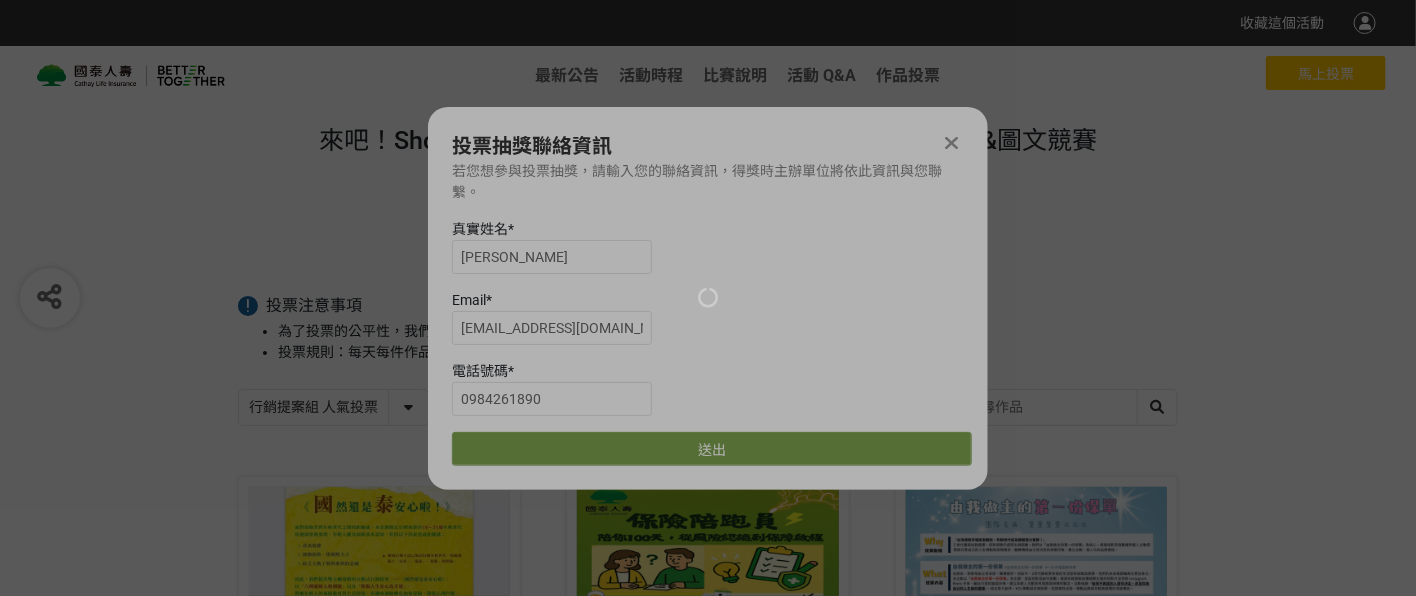 scroll, scrollTop: 452, scrollLeft: 0, axis: vertical 